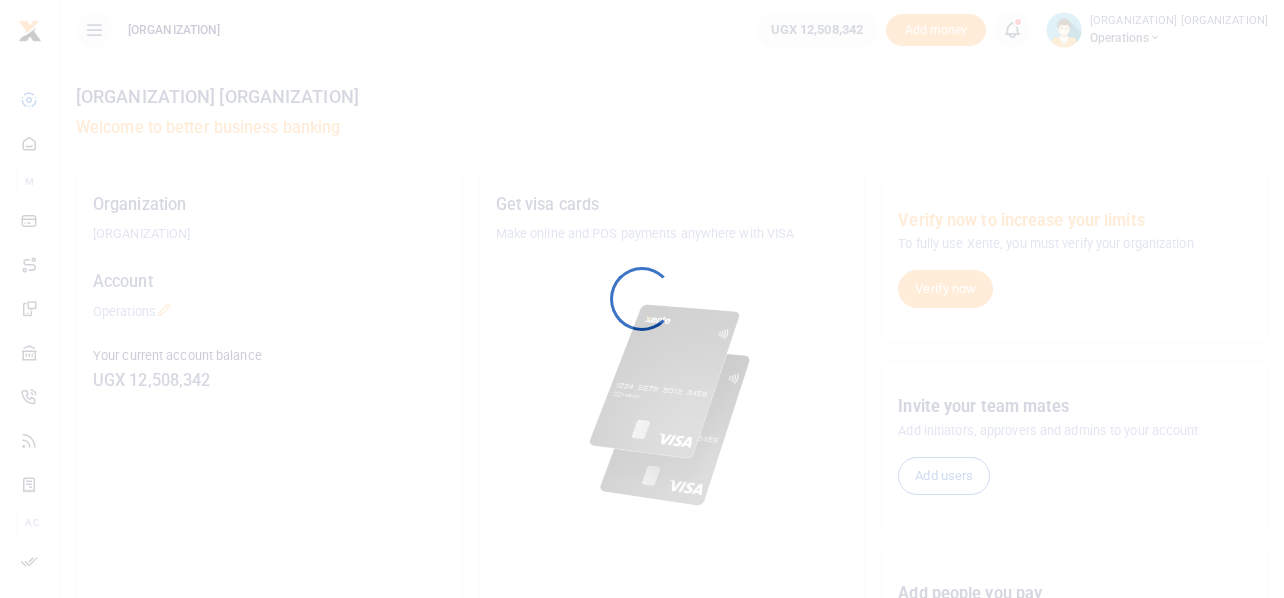 scroll, scrollTop: 0, scrollLeft: 0, axis: both 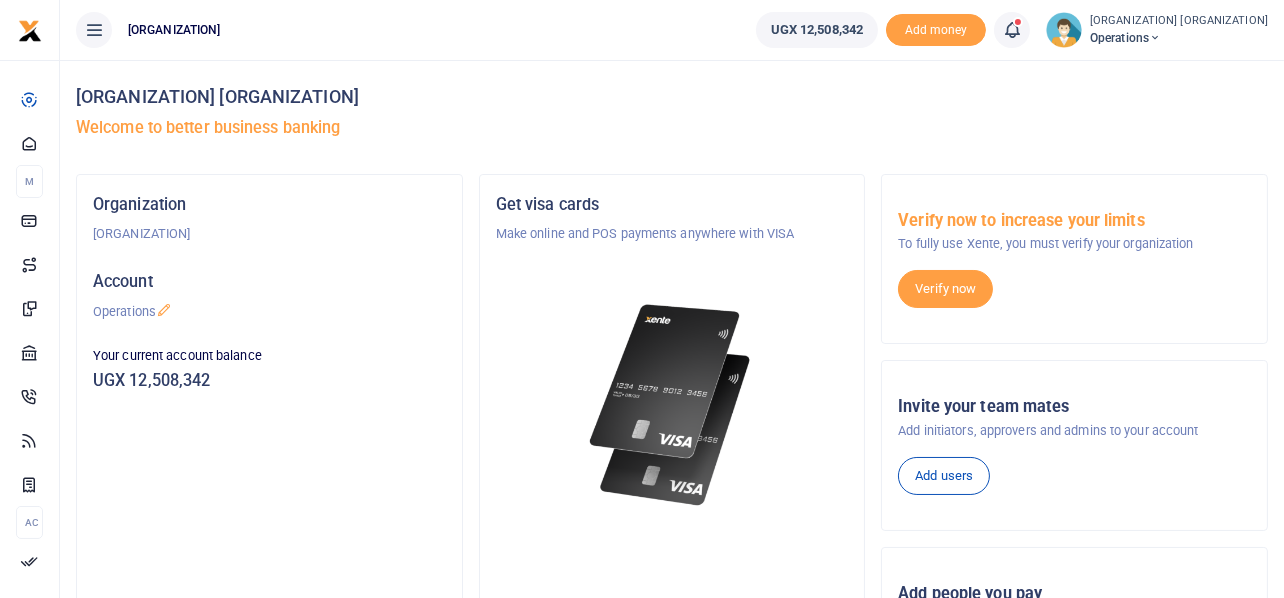 click at bounding box center (1012, 30) 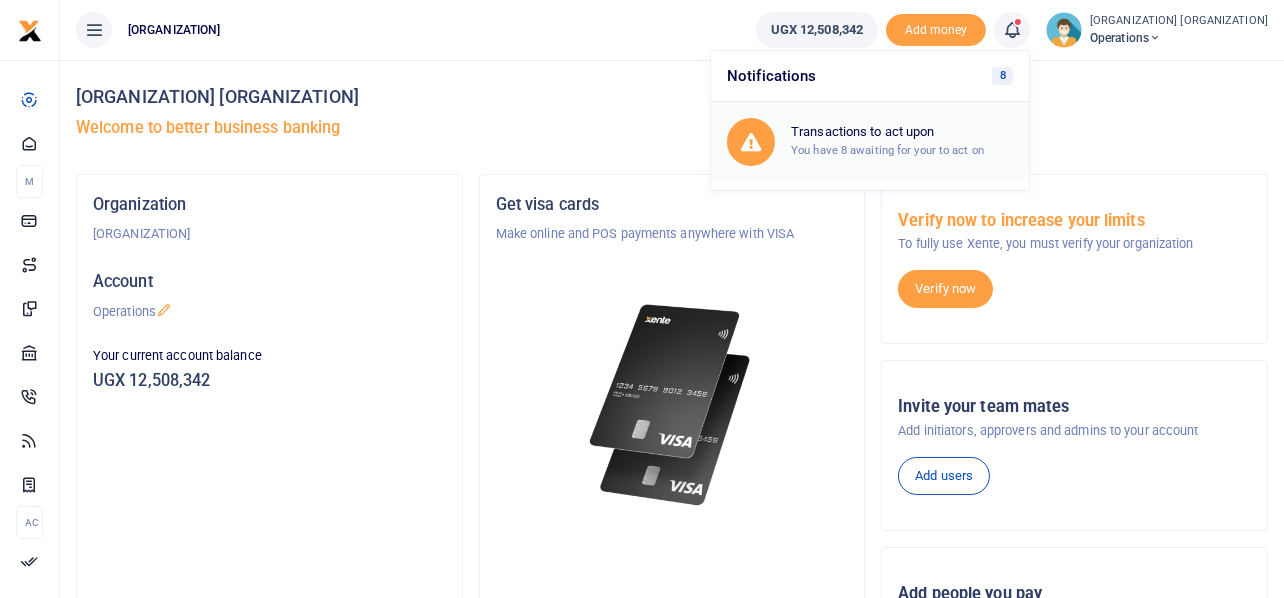 click on "Transactions to act upon
You have 8 awaiting for your to act on" at bounding box center [870, 142] 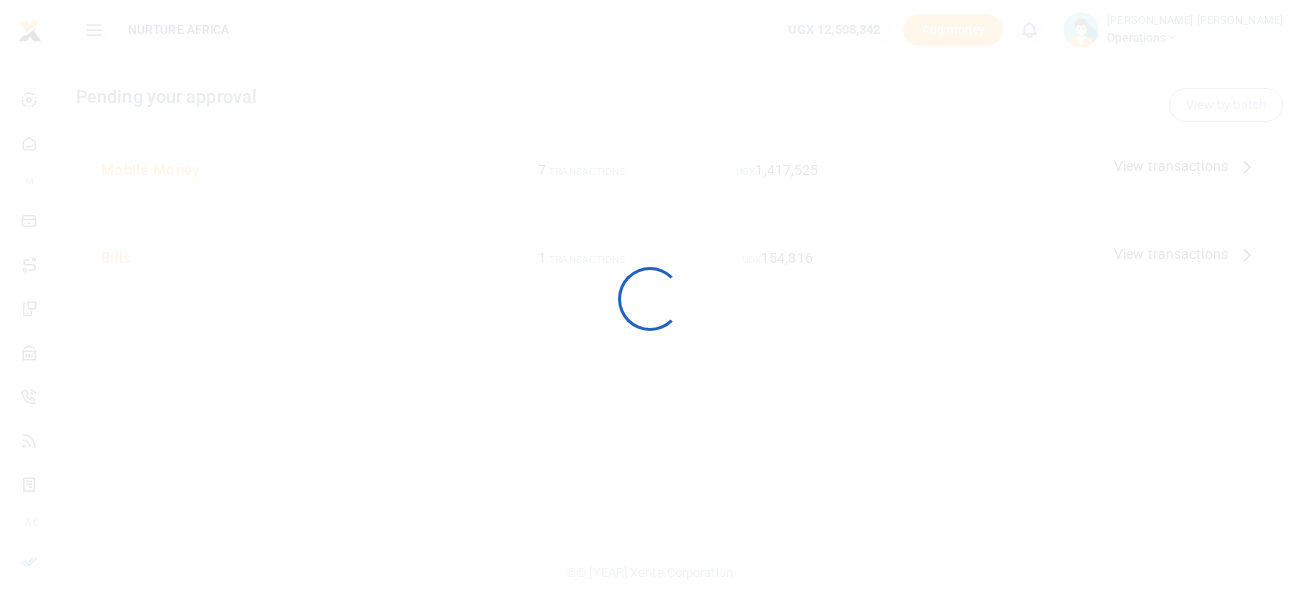 scroll, scrollTop: 0, scrollLeft: 0, axis: both 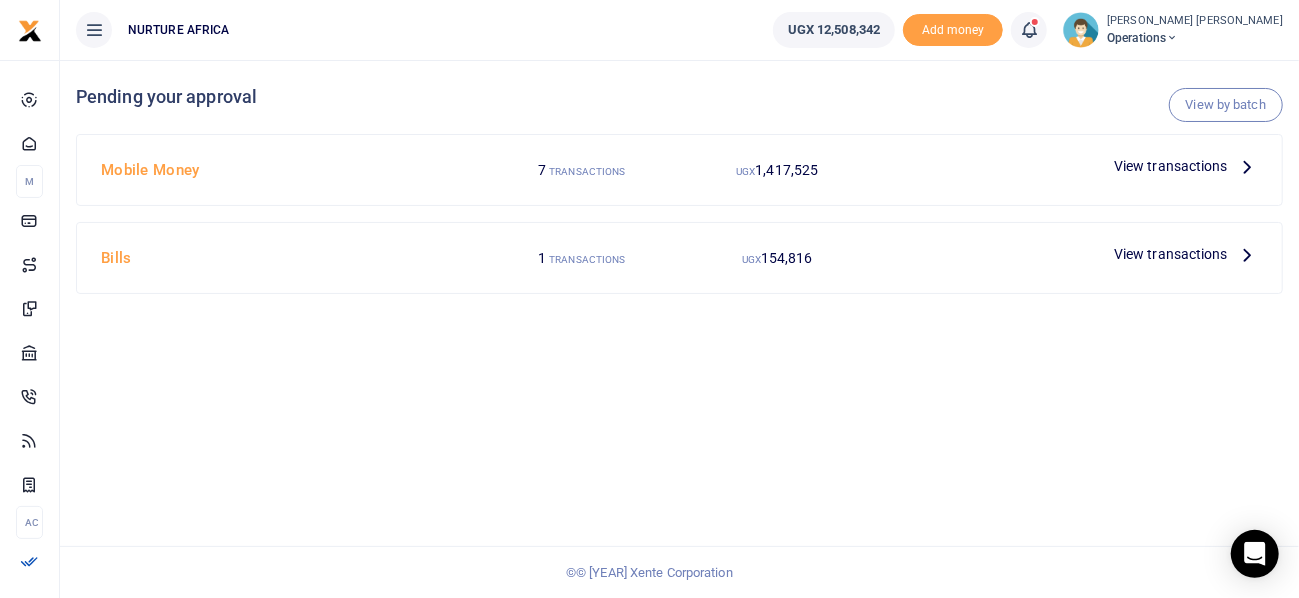 click on "View transactions" at bounding box center [1171, 166] 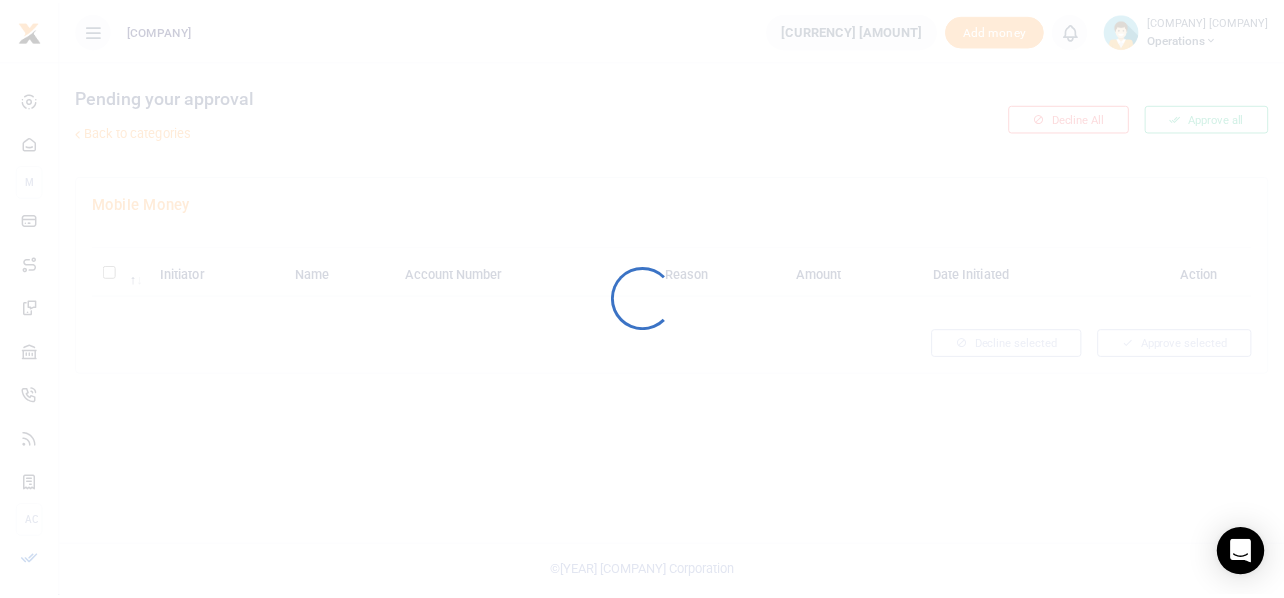 scroll, scrollTop: 0, scrollLeft: 0, axis: both 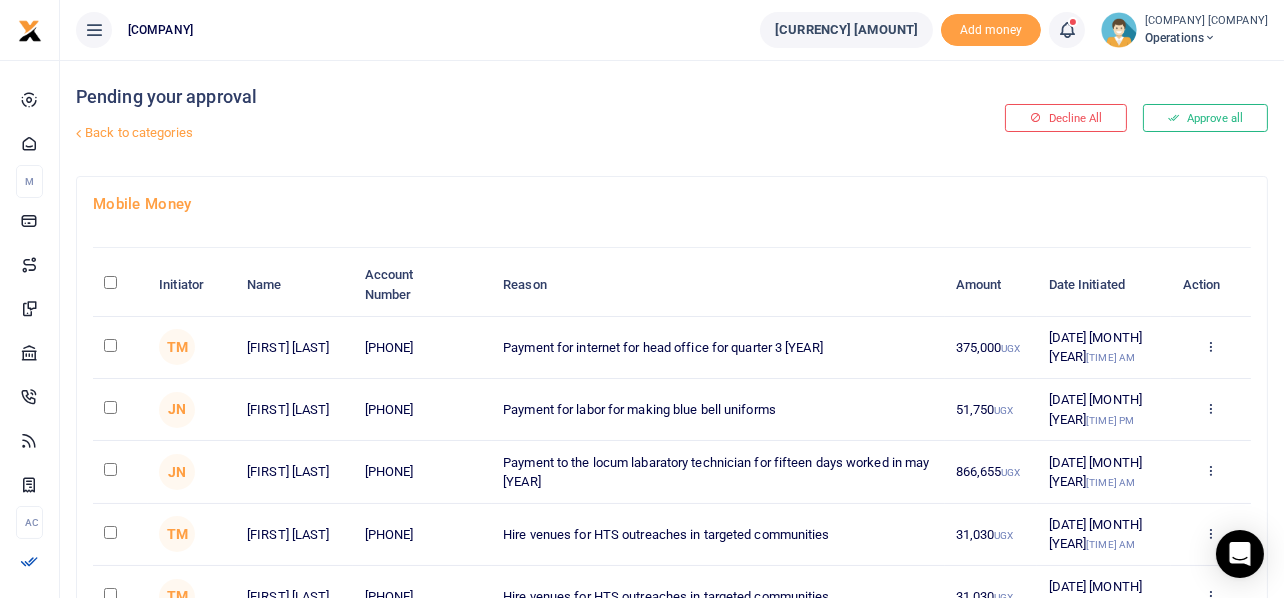 click at bounding box center [120, 348] 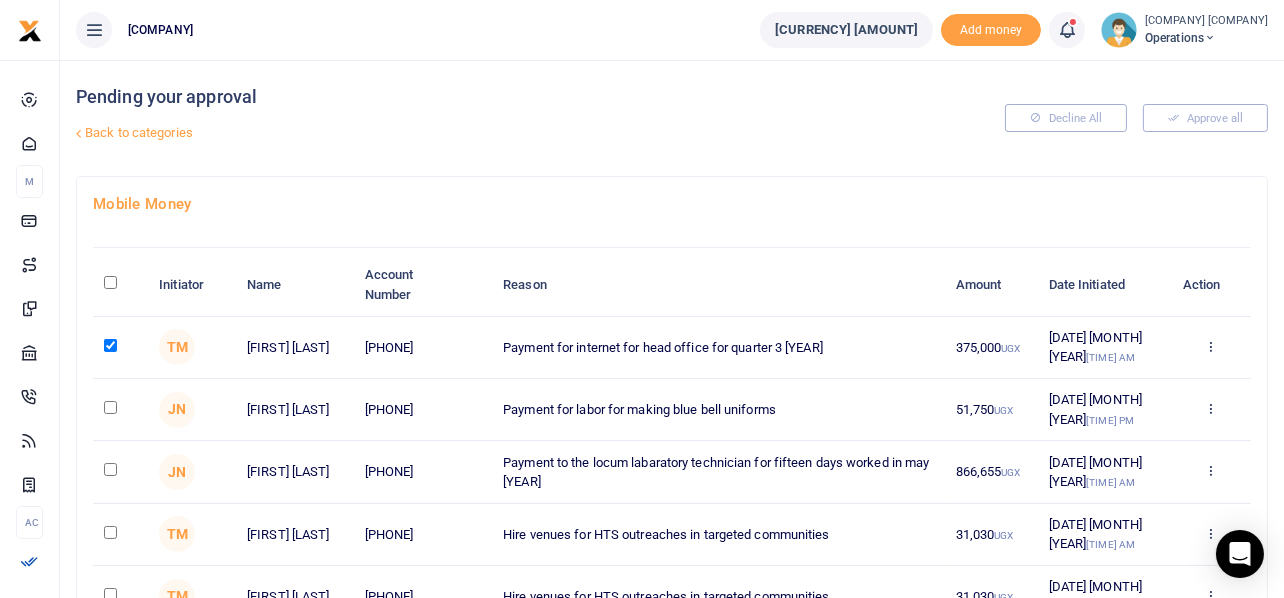 click at bounding box center [120, 410] 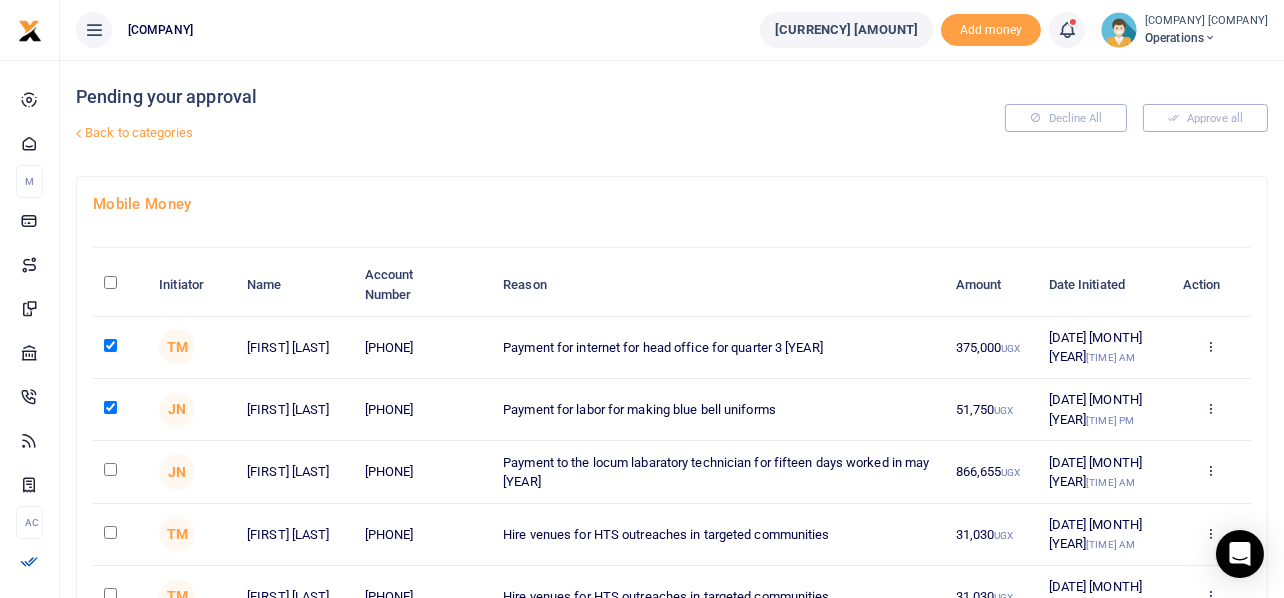 click at bounding box center (110, 345) 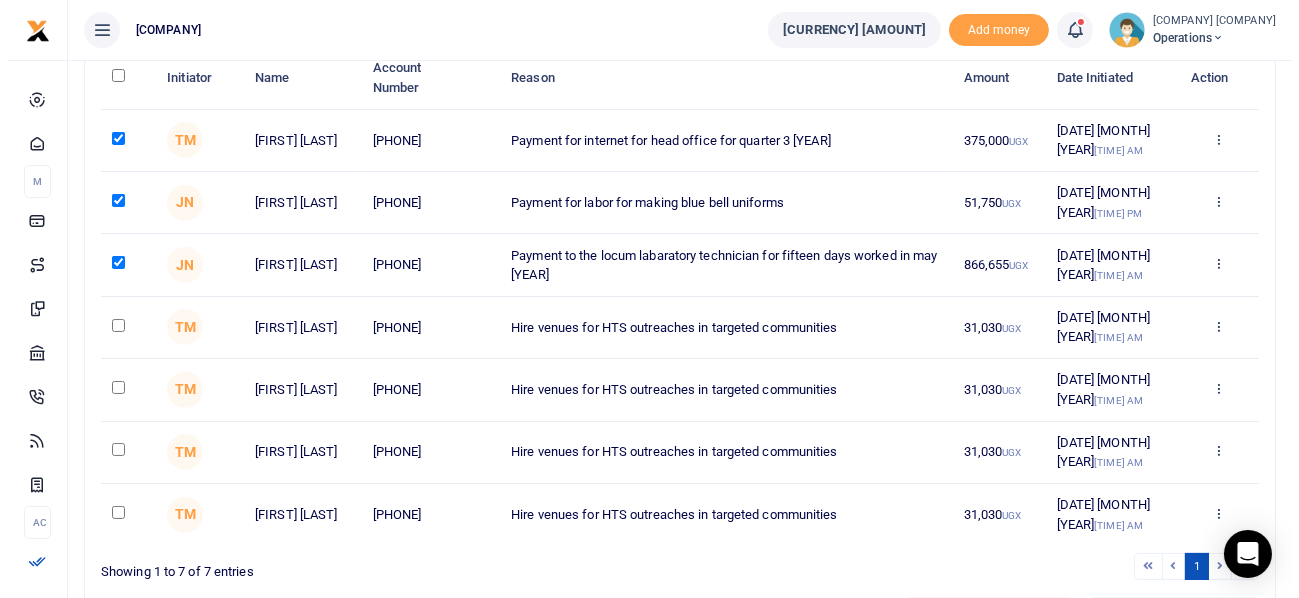 scroll, scrollTop: 319, scrollLeft: 0, axis: vertical 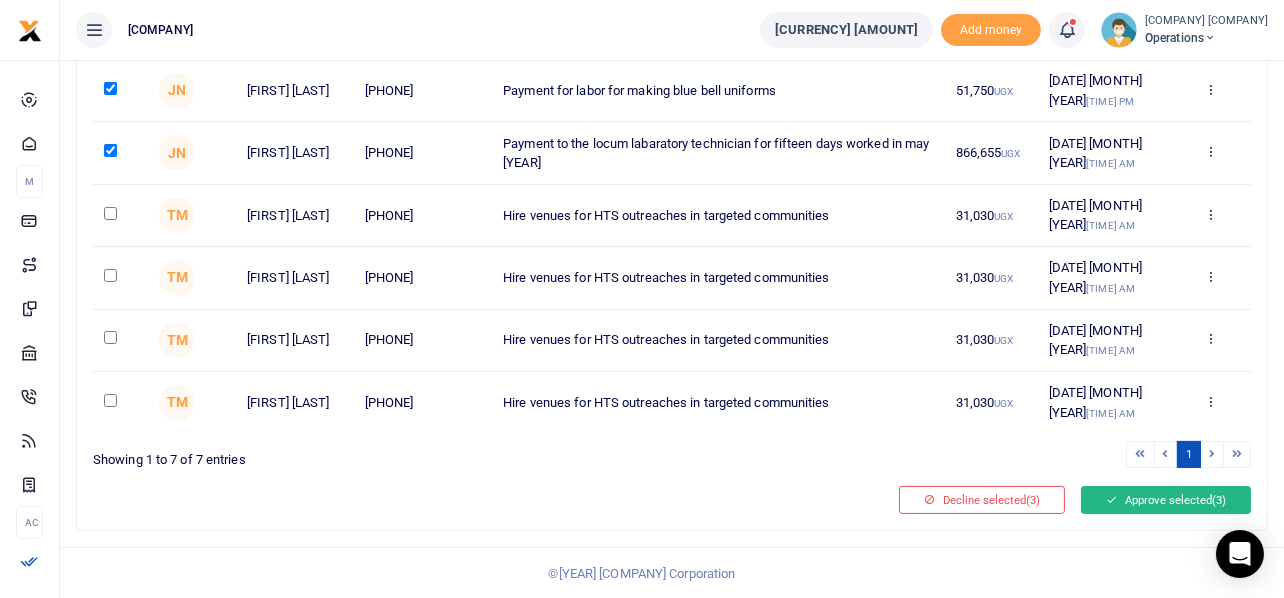 click on "Approve selected  (3)" at bounding box center [1166, 500] 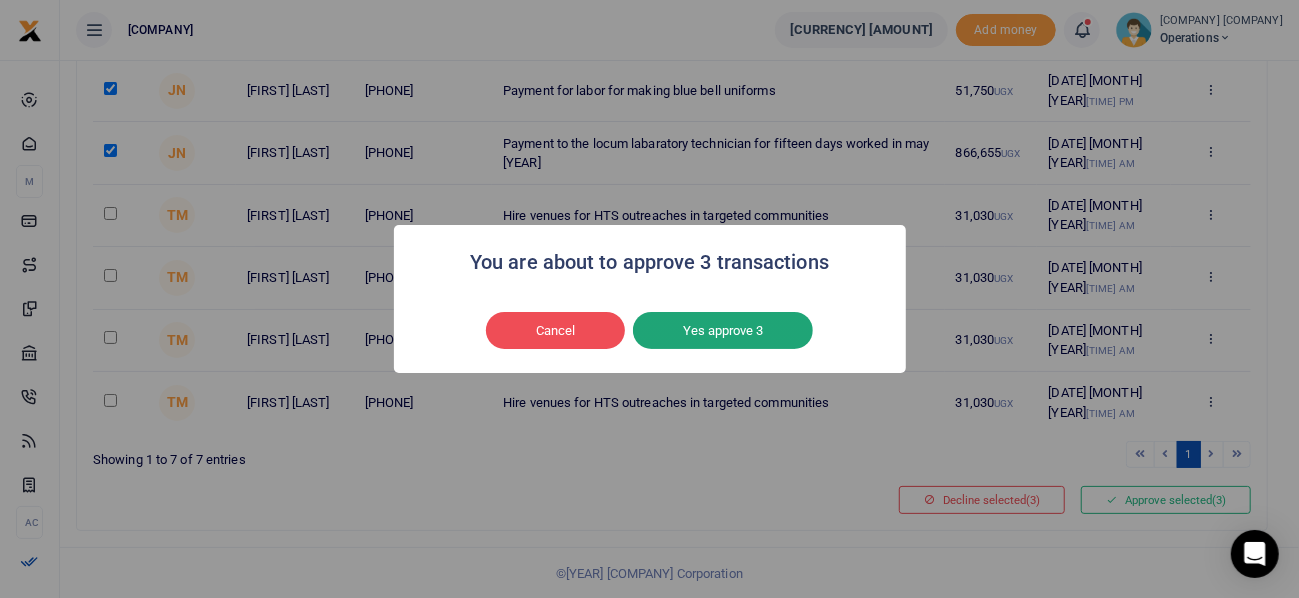 click on "Yes approve 3" at bounding box center (723, 331) 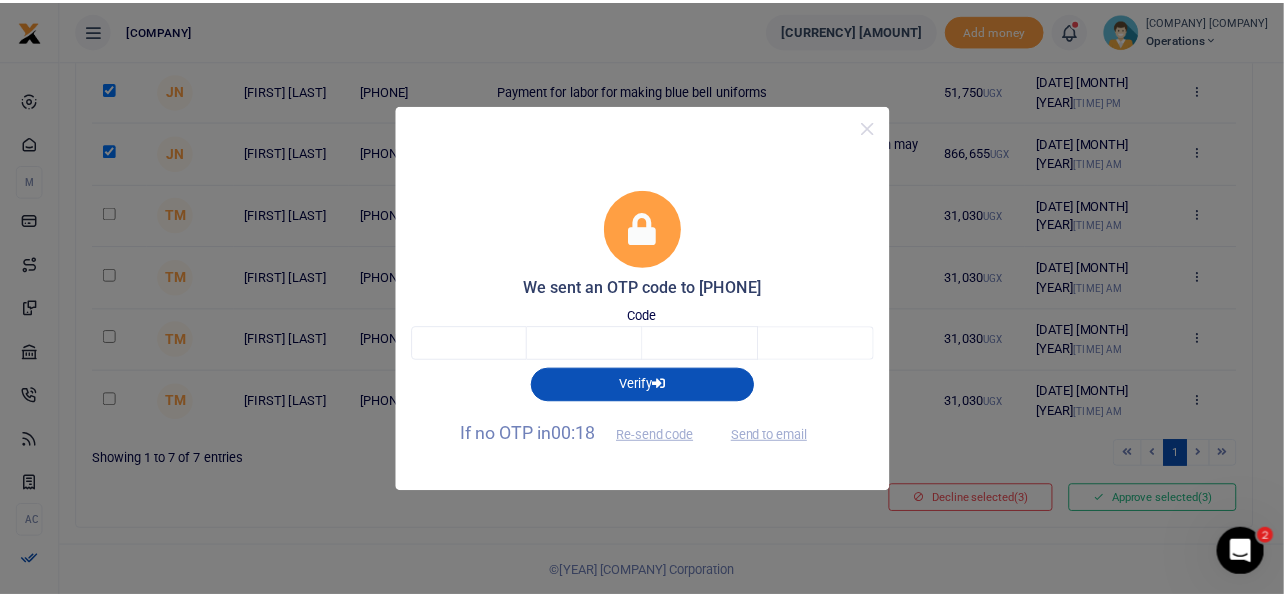 scroll, scrollTop: 0, scrollLeft: 0, axis: both 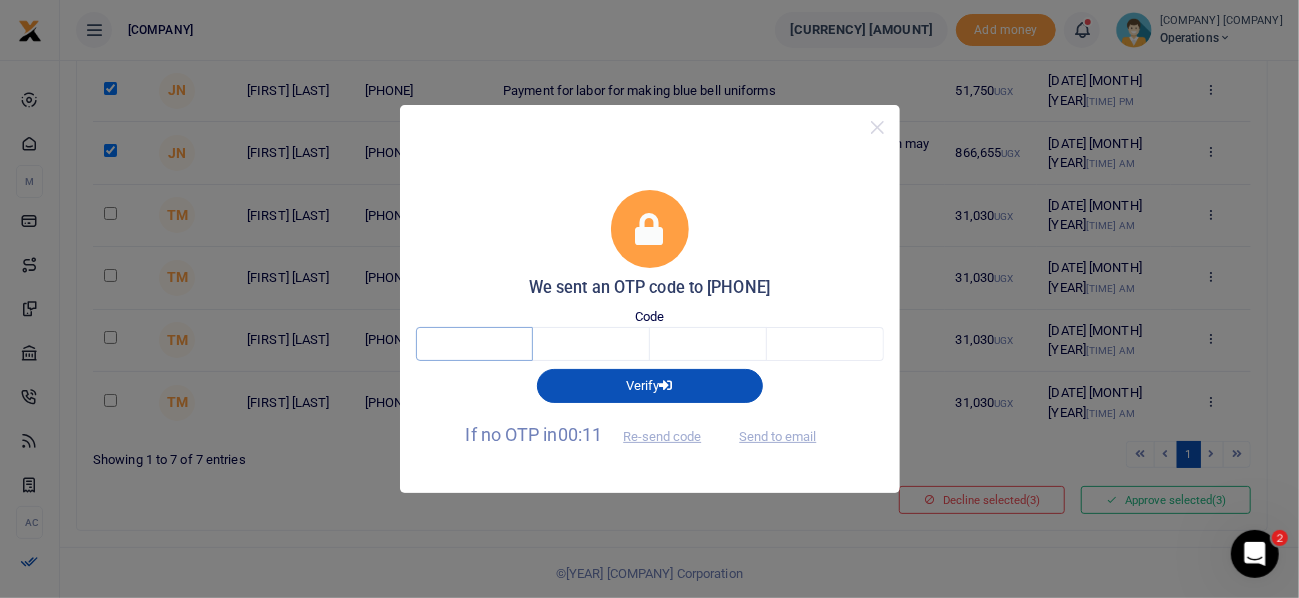 click at bounding box center [474, 344] 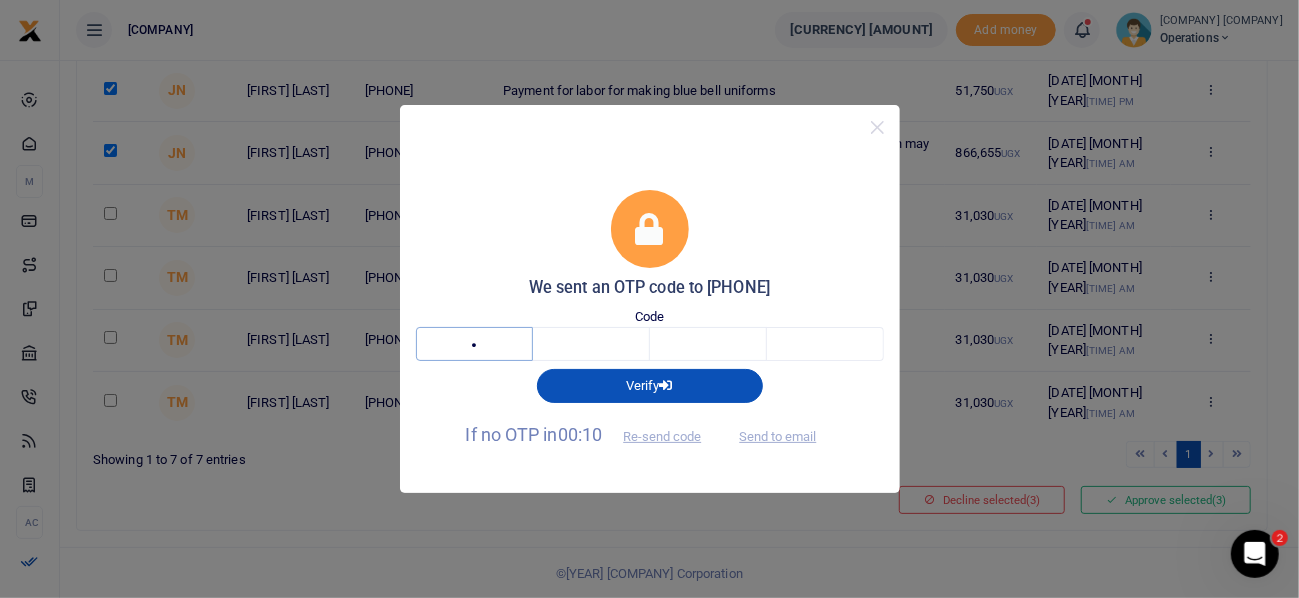 type on "3" 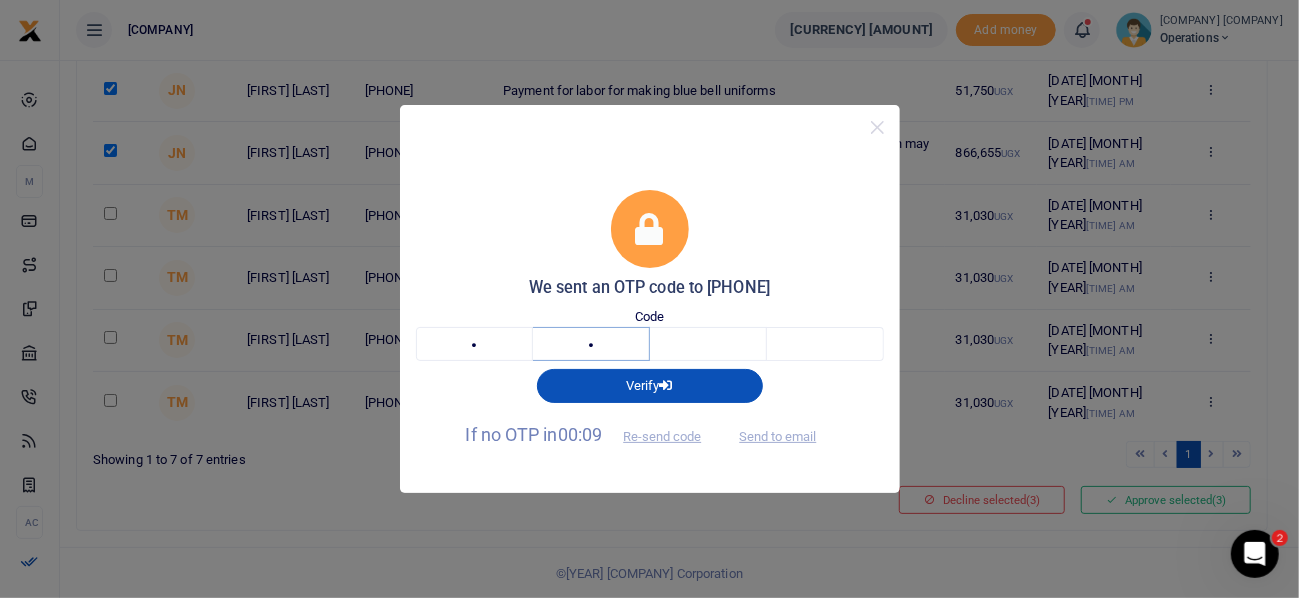 type on "6" 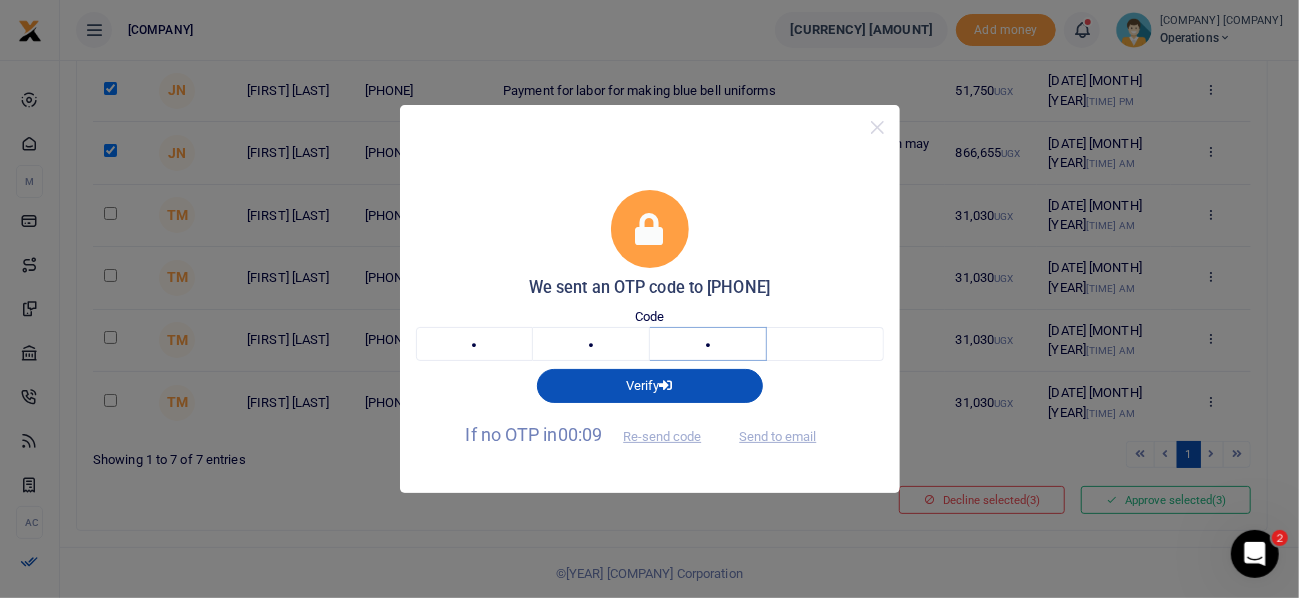 type on "7" 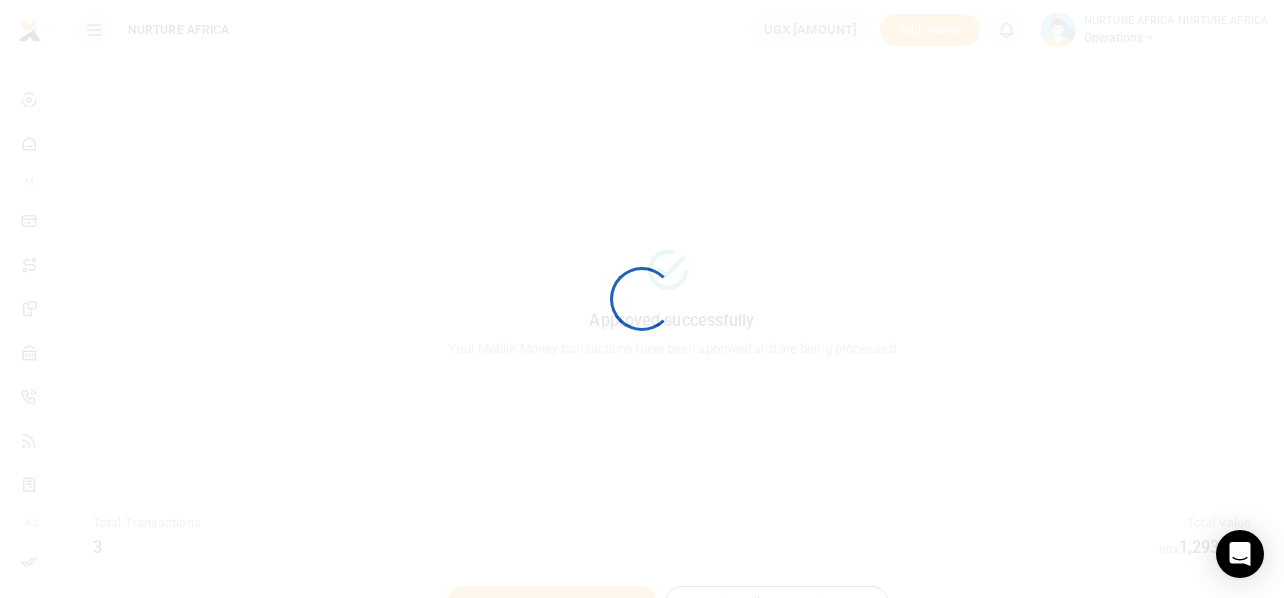 scroll, scrollTop: 0, scrollLeft: 0, axis: both 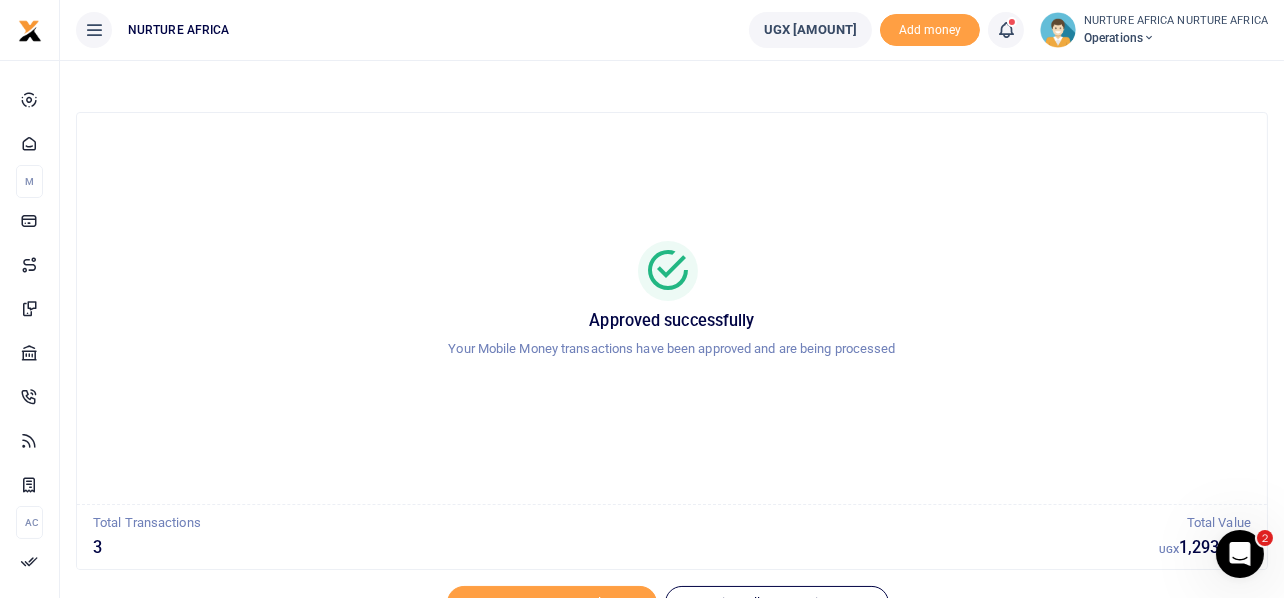 click at bounding box center (1006, 30) 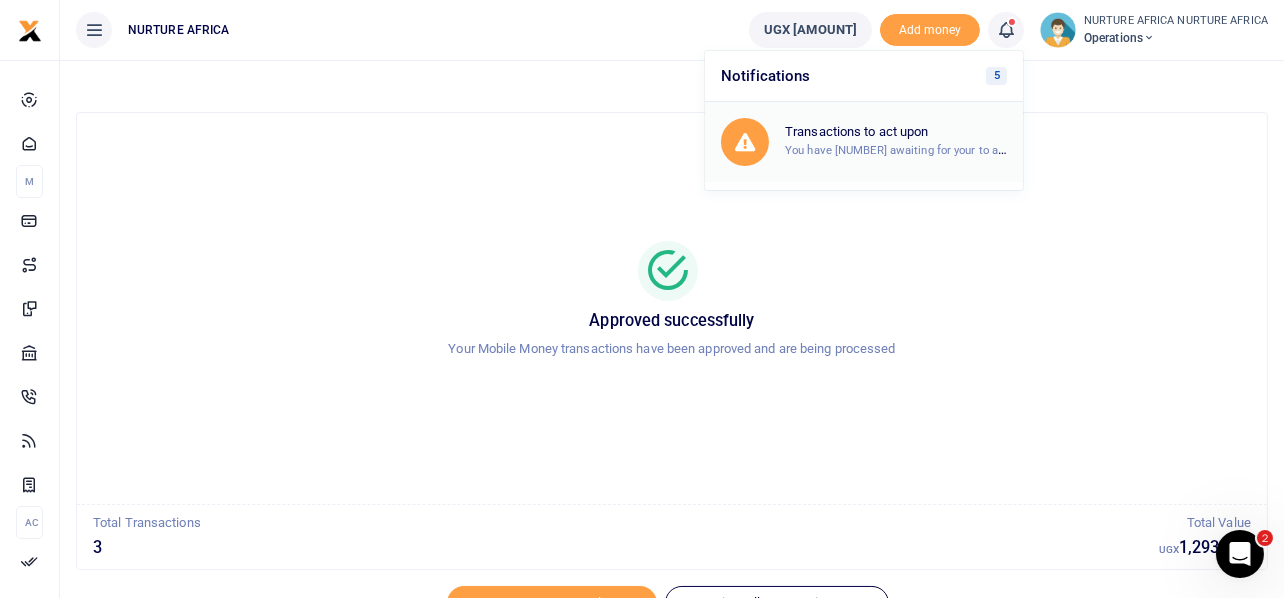 click on "You have [NUMBER] awaiting for your to act on" at bounding box center [904, 149] 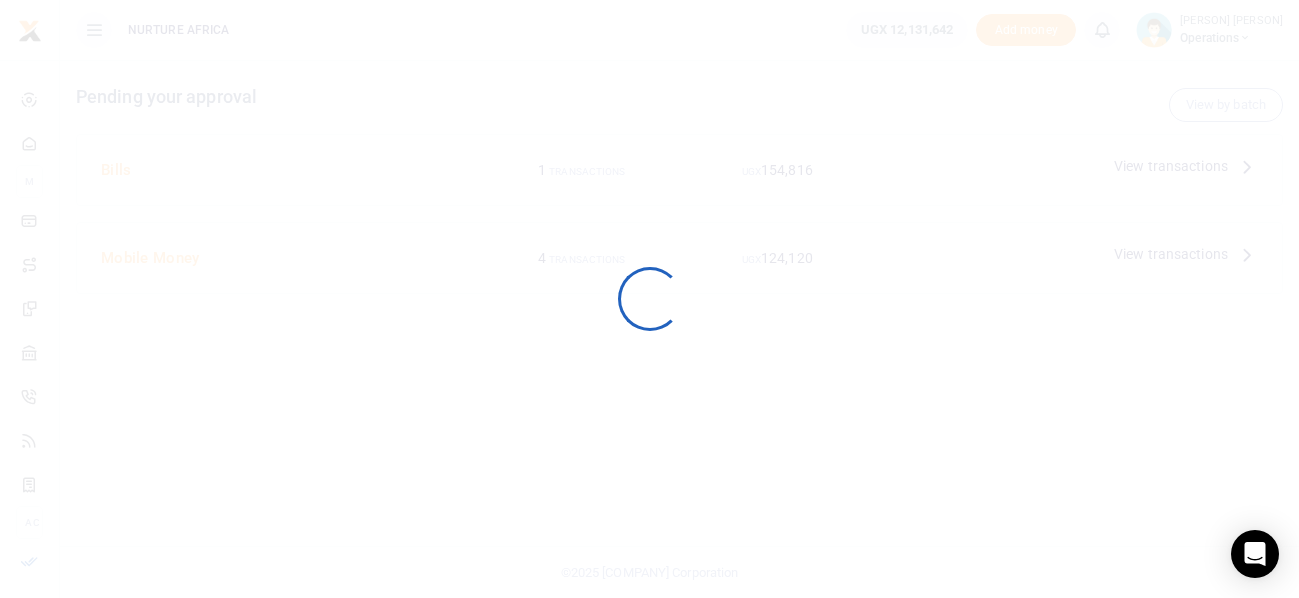 scroll, scrollTop: 0, scrollLeft: 0, axis: both 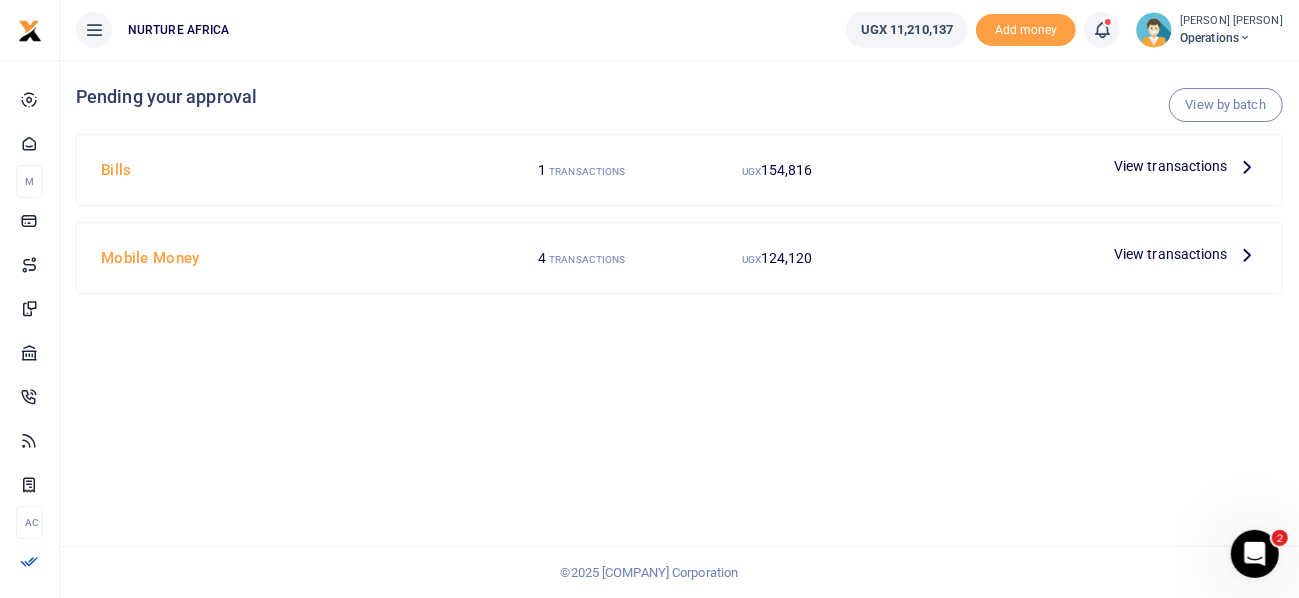 click on "View transactions" at bounding box center (1171, 166) 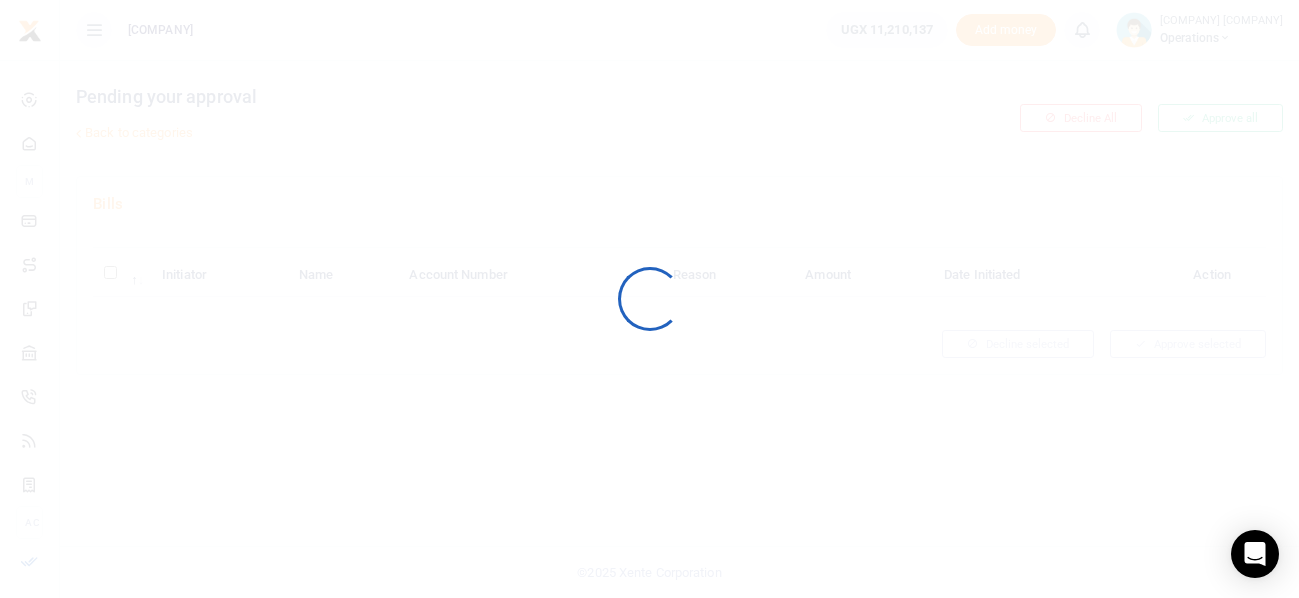 scroll, scrollTop: 0, scrollLeft: 0, axis: both 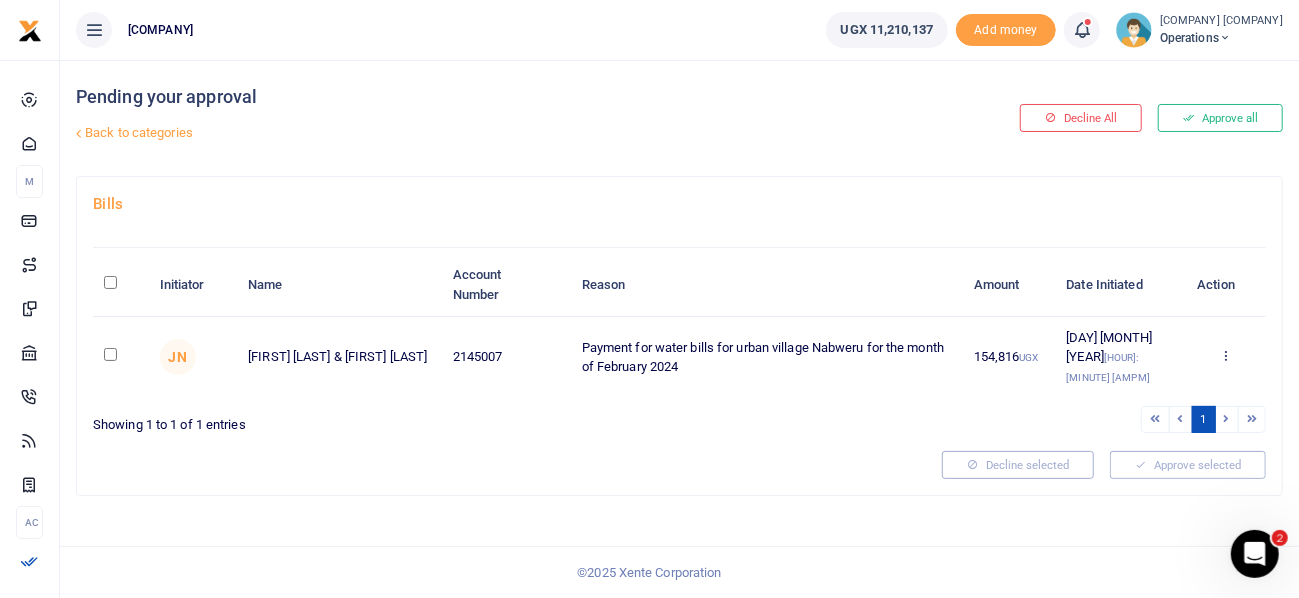 click at bounding box center (110, 354) 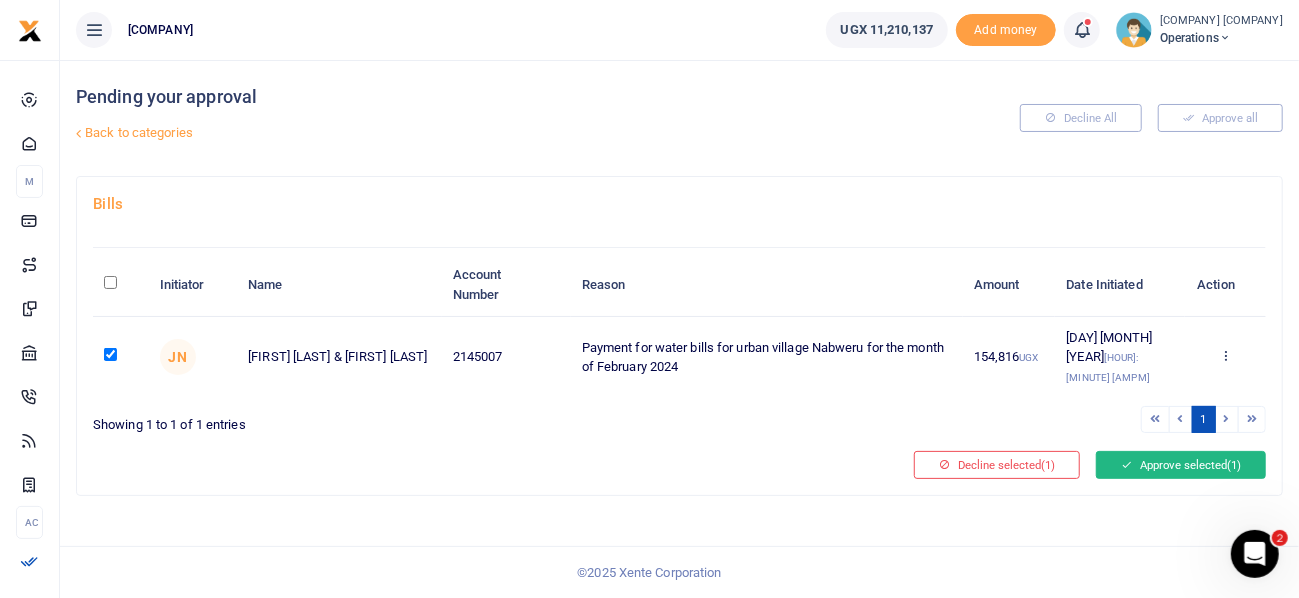 click at bounding box center [1126, 465] 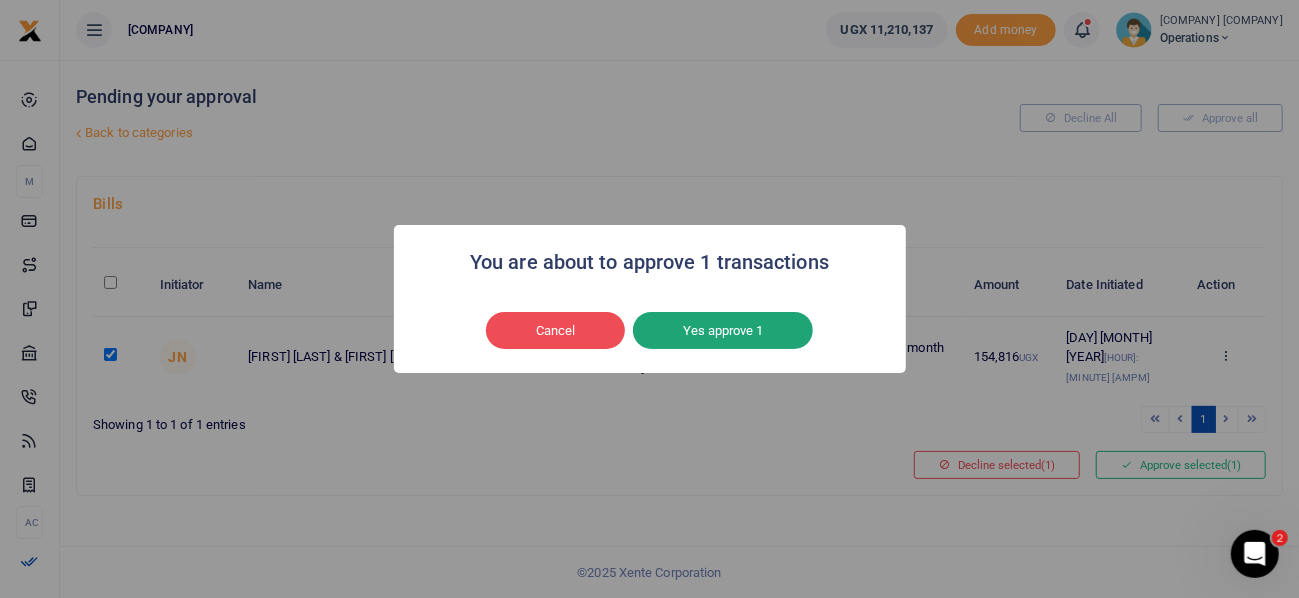 click on "Yes approve 1" at bounding box center (723, 331) 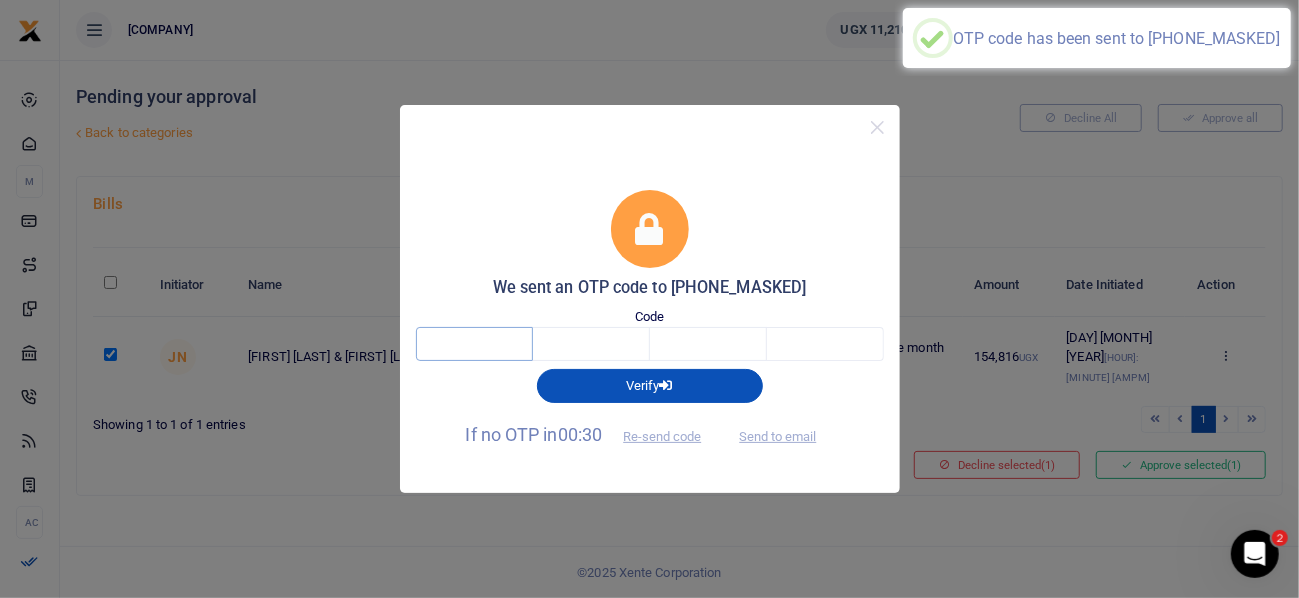 click at bounding box center [474, 344] 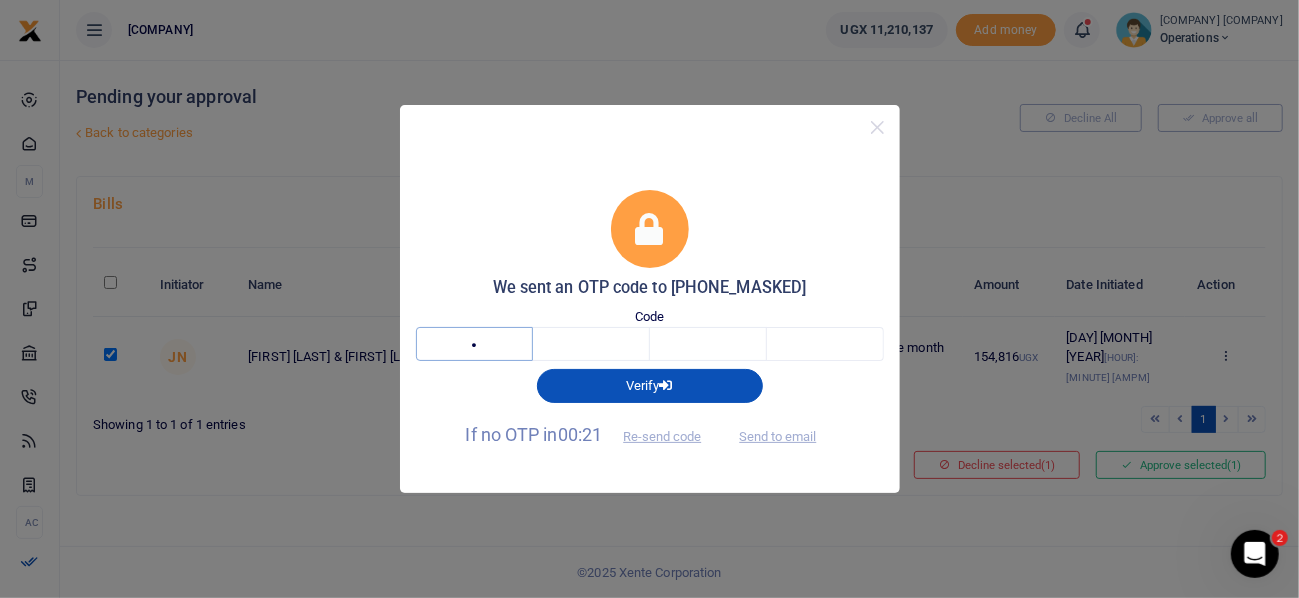 type on "5" 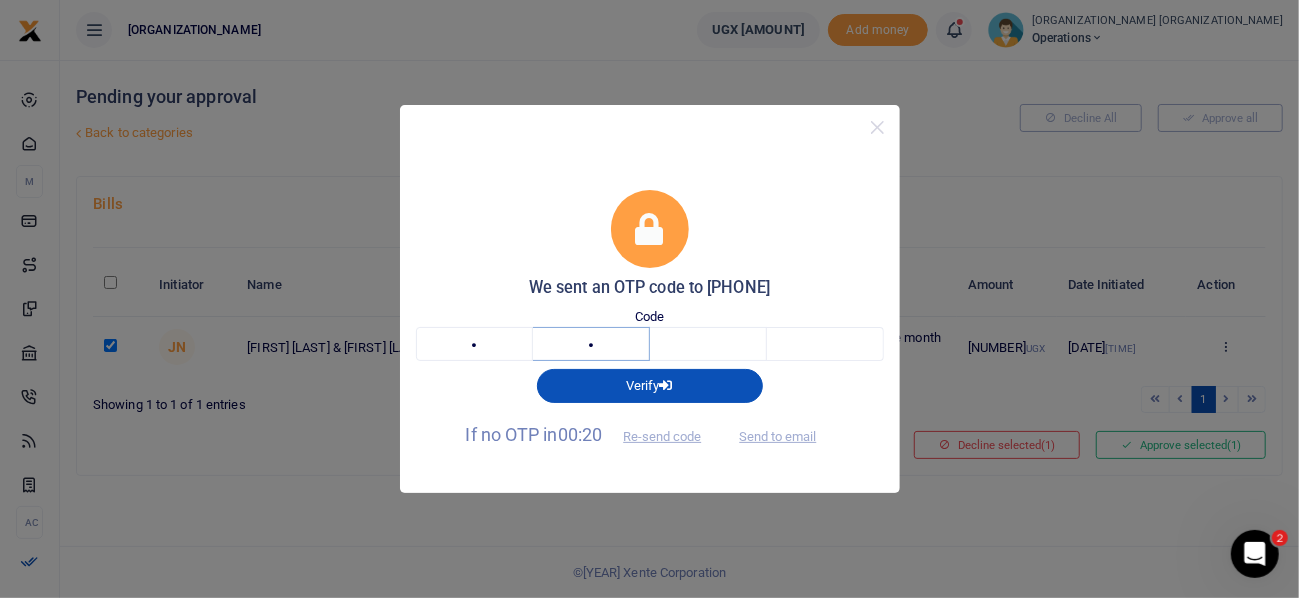 type on "7" 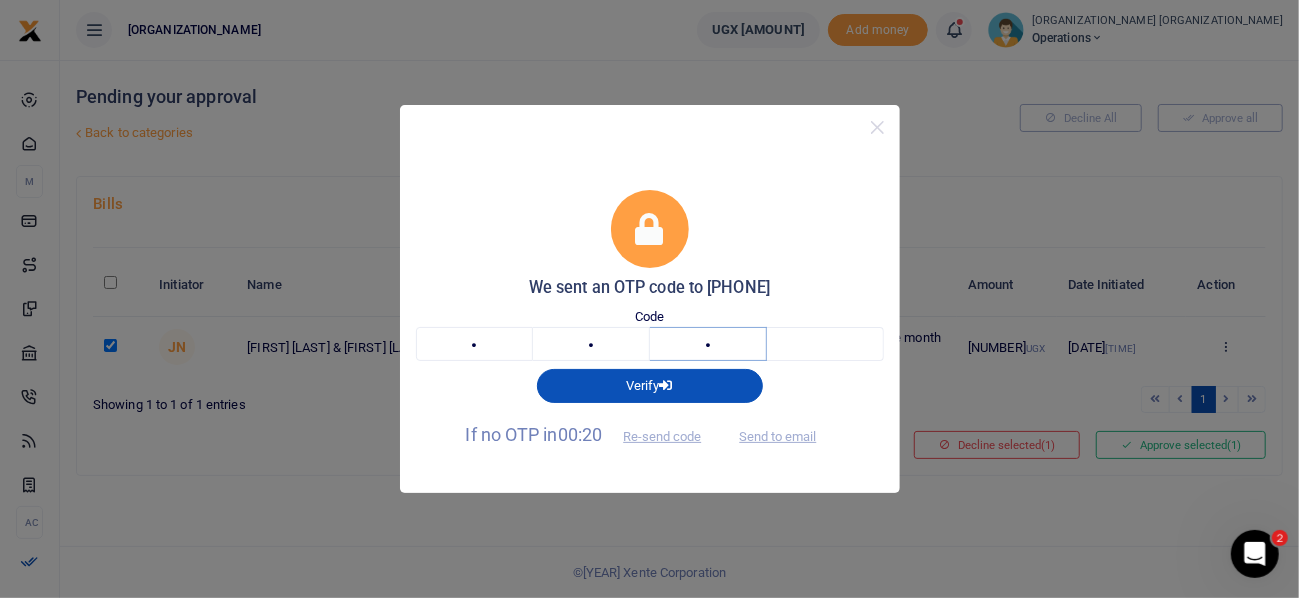 type on "5" 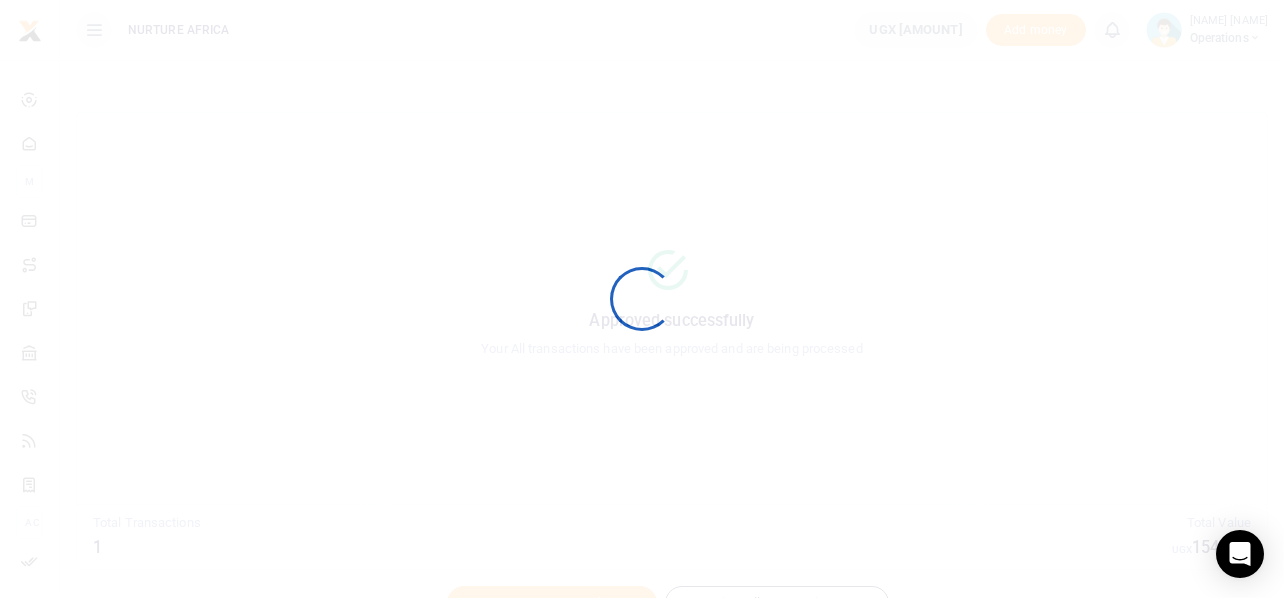 scroll, scrollTop: 0, scrollLeft: 0, axis: both 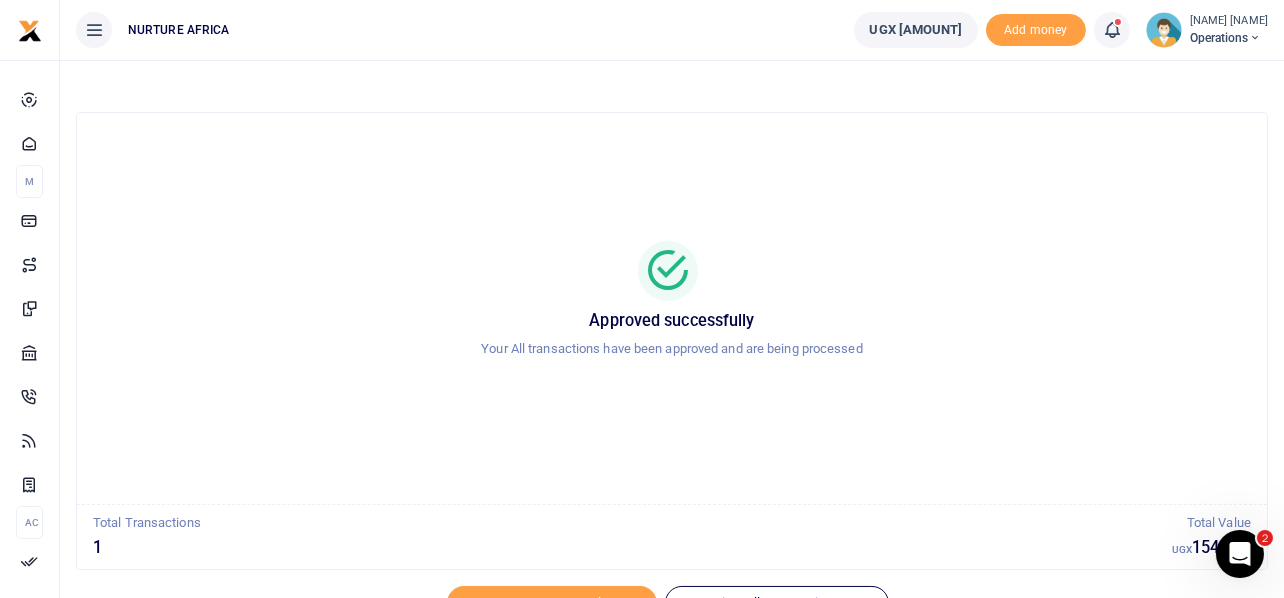 click at bounding box center [1112, 30] 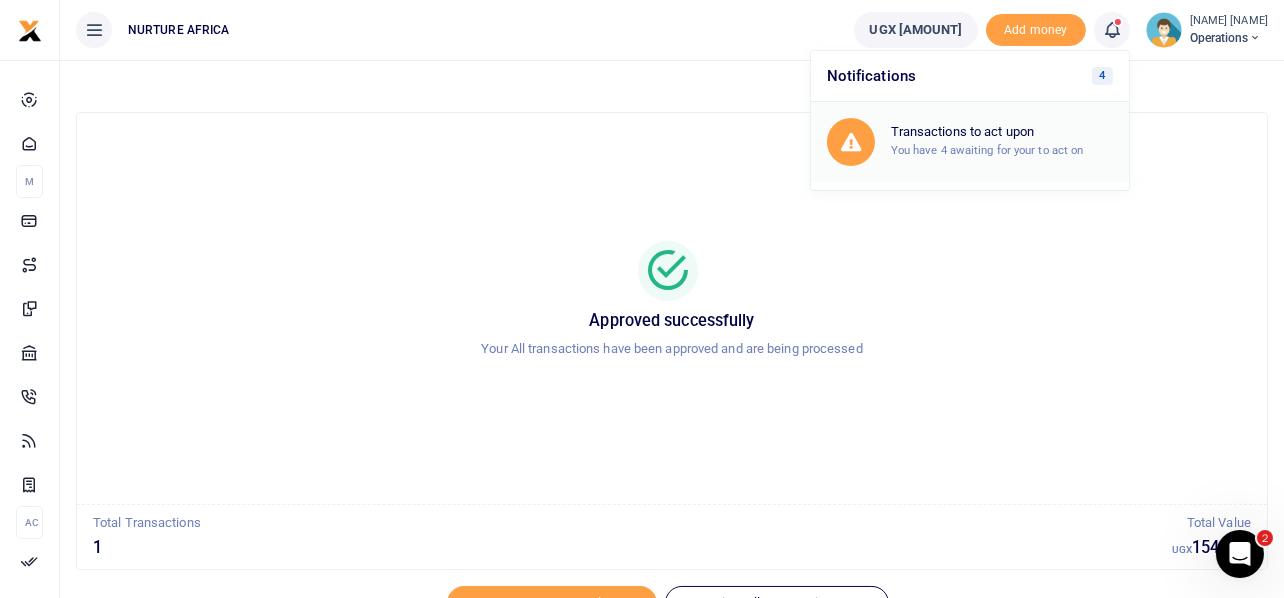 click on "Transactions to act upon" at bounding box center (1002, 132) 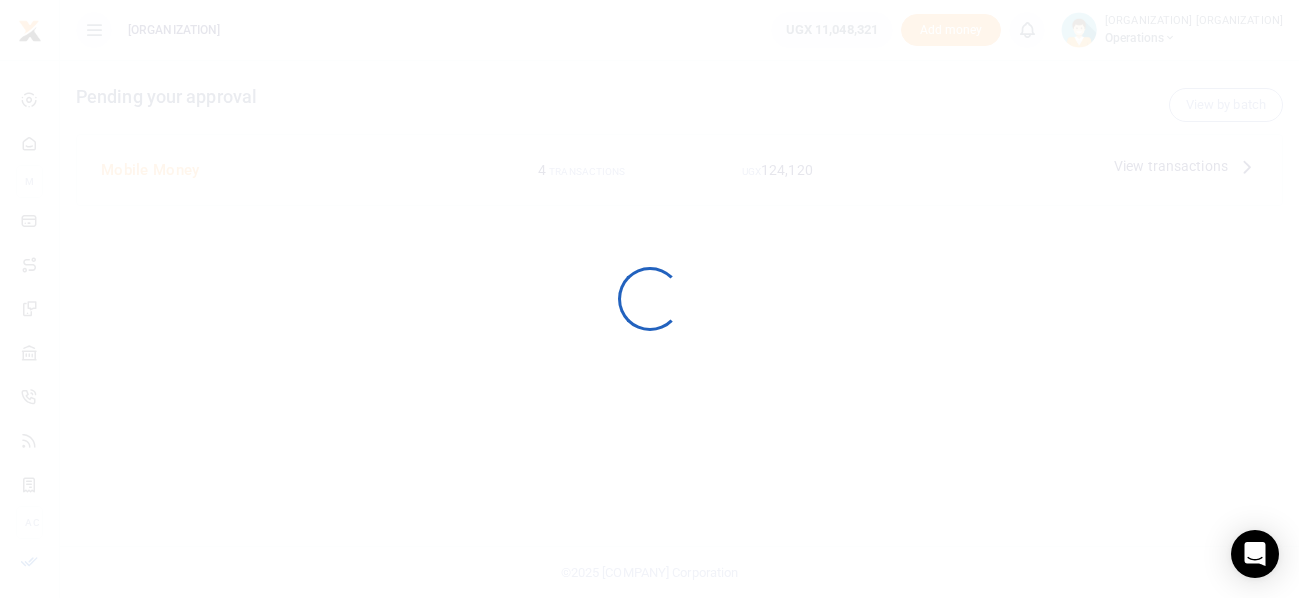 scroll, scrollTop: 0, scrollLeft: 0, axis: both 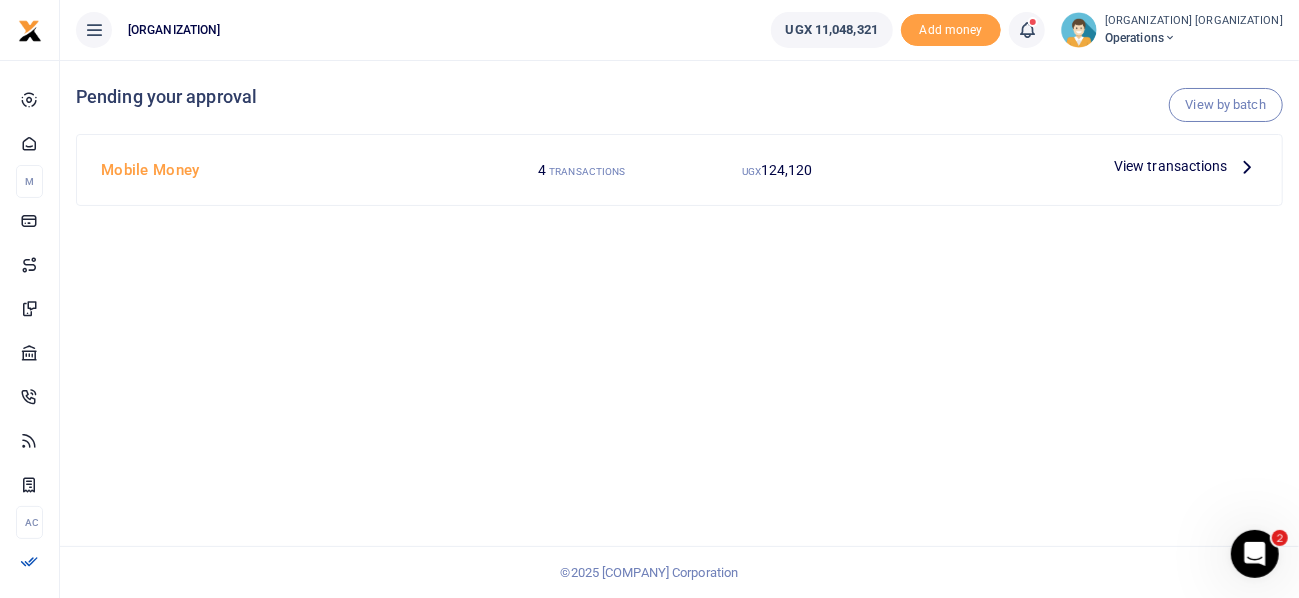 click at bounding box center [1170, 38] 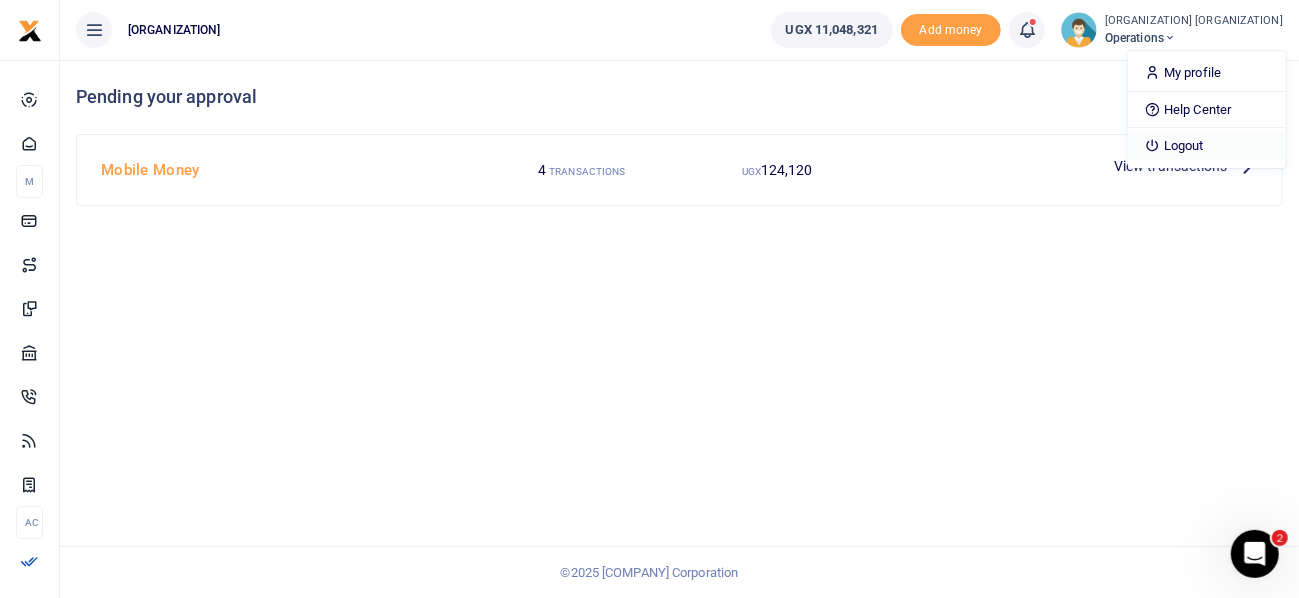 click on "Logout" at bounding box center [1207, 146] 